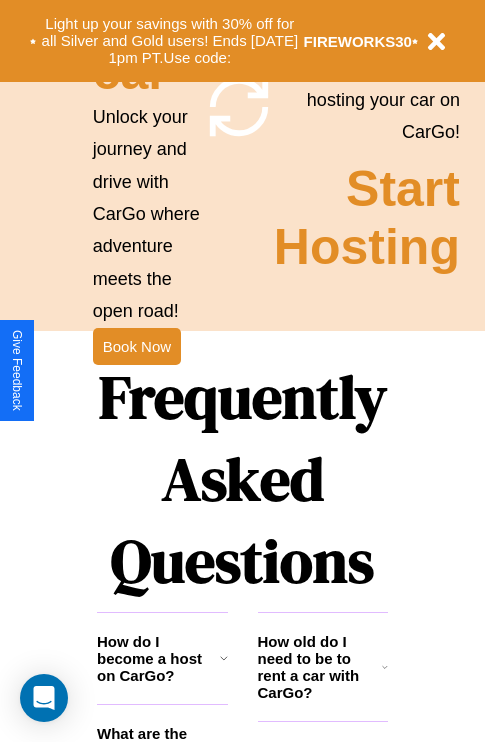 scroll, scrollTop: 2423, scrollLeft: 0, axis: vertical 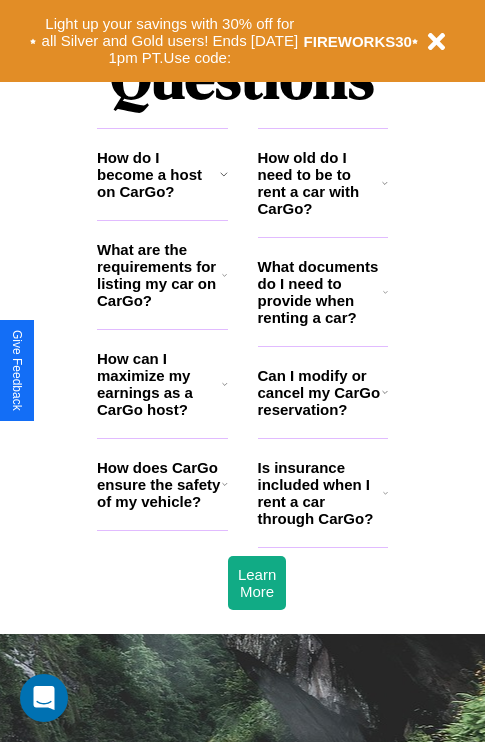 click on "How can I maximize my earnings as a CarGo host?" at bounding box center (159, 384) 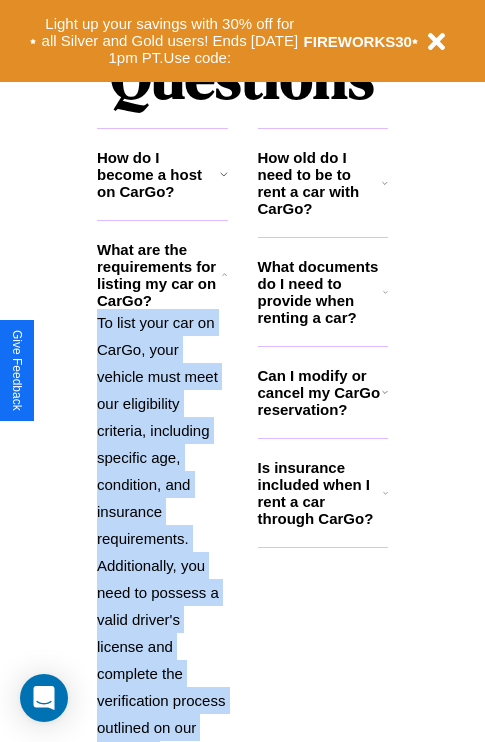 scroll, scrollTop: 2704, scrollLeft: 0, axis: vertical 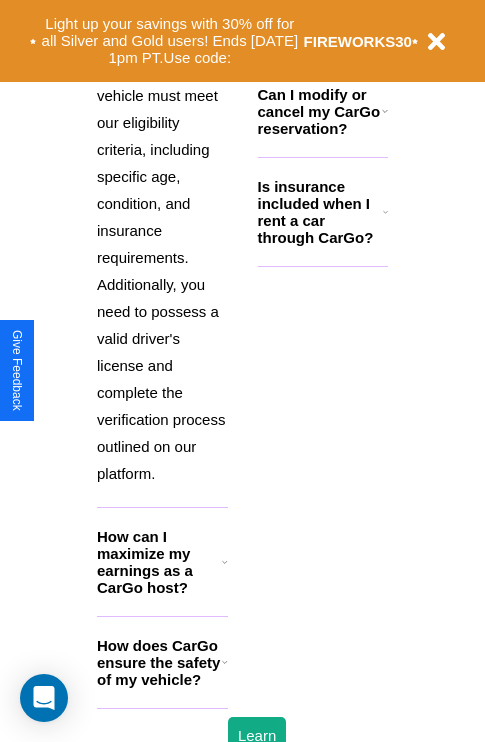 click on "How does CarGo ensure the safety of my vehicle?" at bounding box center (159, 662) 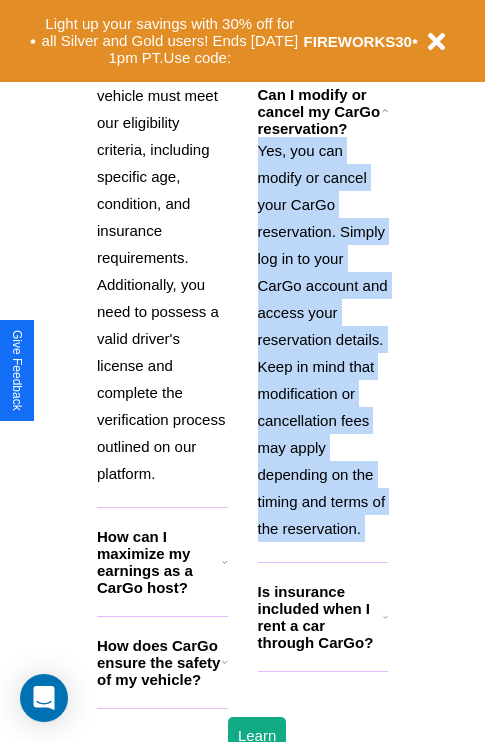 scroll, scrollTop: 1934, scrollLeft: 0, axis: vertical 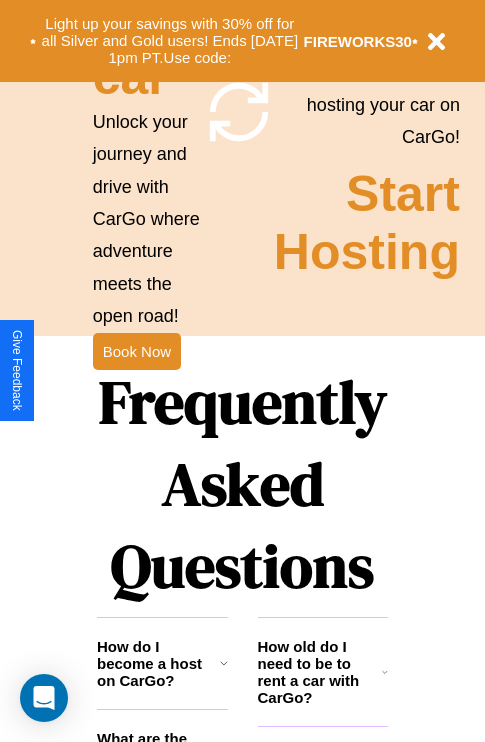 click on "How do I become a host on CarGo?" at bounding box center [158, 663] 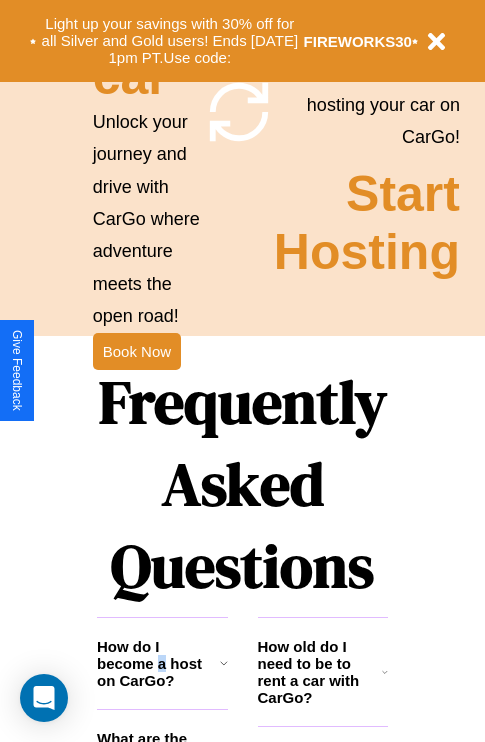 scroll, scrollTop: 2704, scrollLeft: 0, axis: vertical 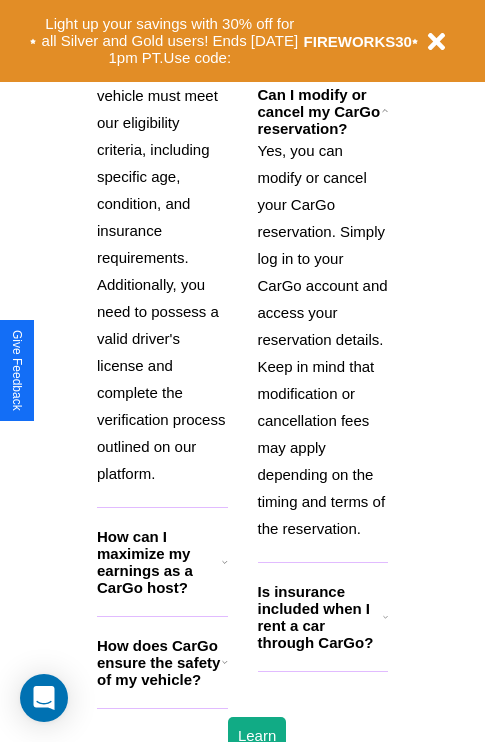 click on "How does CarGo ensure the safety of my vehicle?" at bounding box center [159, 662] 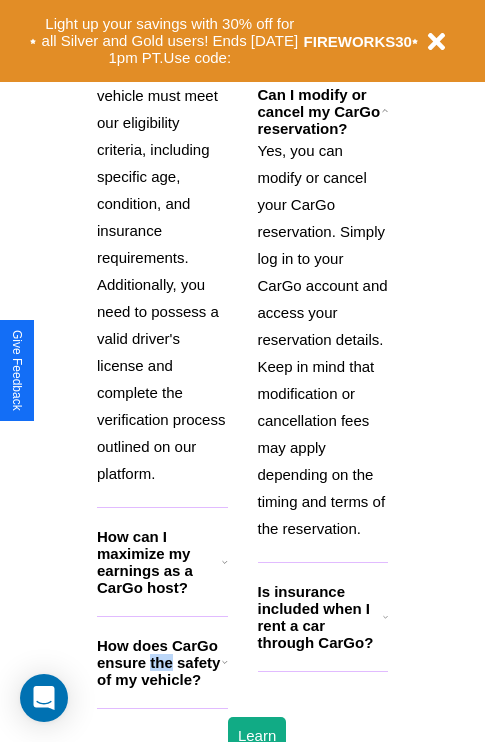 scroll, scrollTop: 1951, scrollLeft: 0, axis: vertical 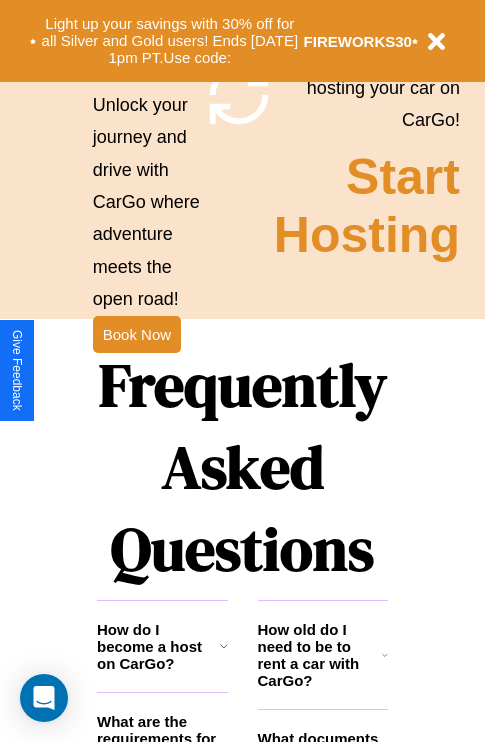 click on "How old do I need to be to rent a car with CarGo?" at bounding box center [320, 655] 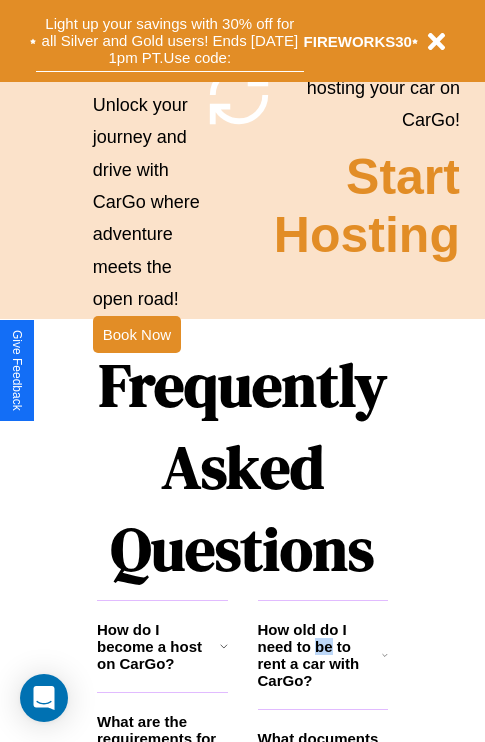 click on "Light up your savings with 30% off for all Silver and Gold users! Ends 8/1 at 1pm PT.  Use code:" at bounding box center (170, 41) 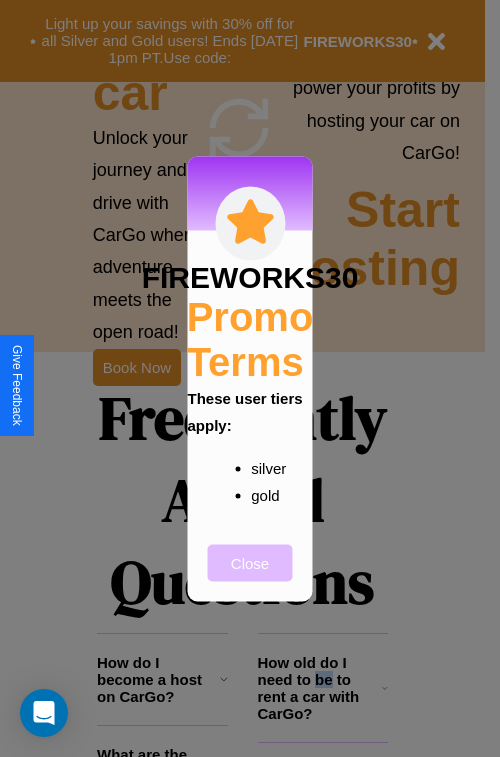 click on "Close" at bounding box center [250, 562] 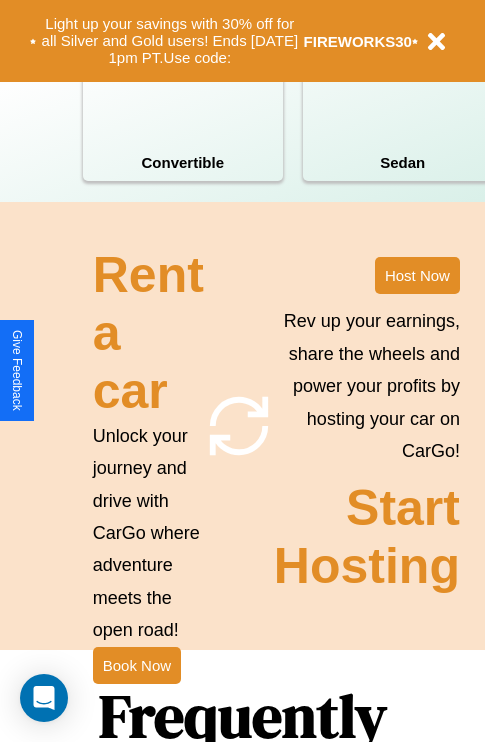 scroll, scrollTop: 0, scrollLeft: 0, axis: both 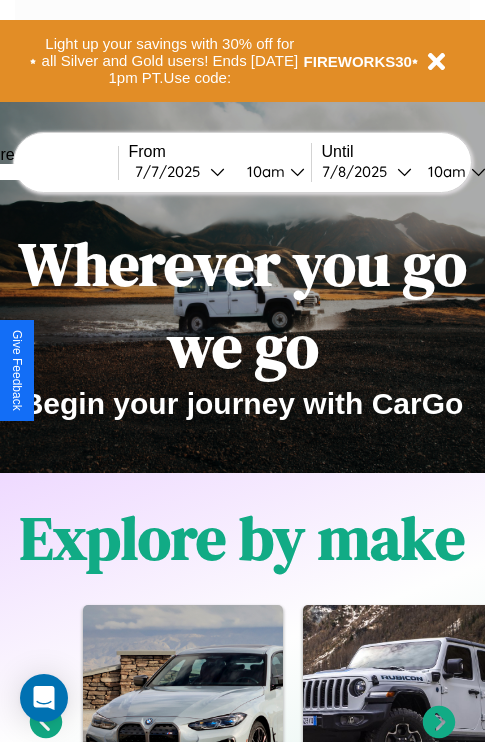 click at bounding box center [43, 172] 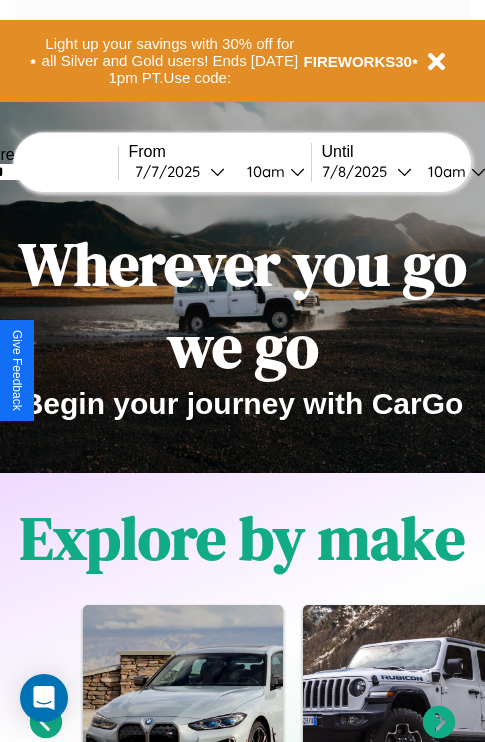 type on "******" 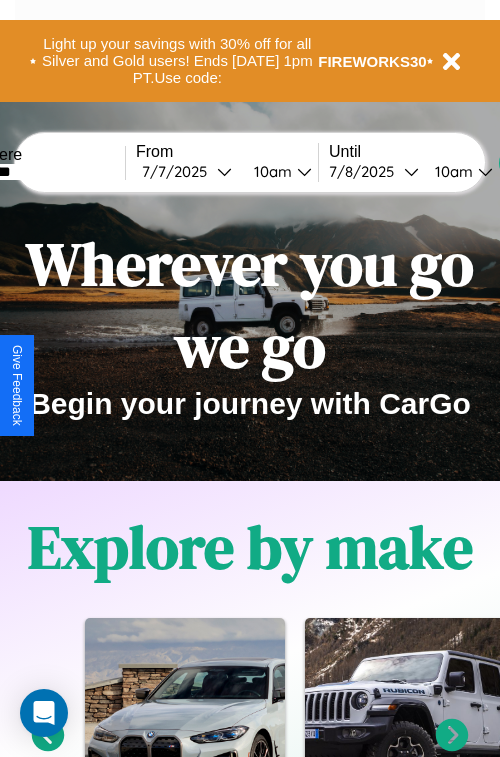 select on "*" 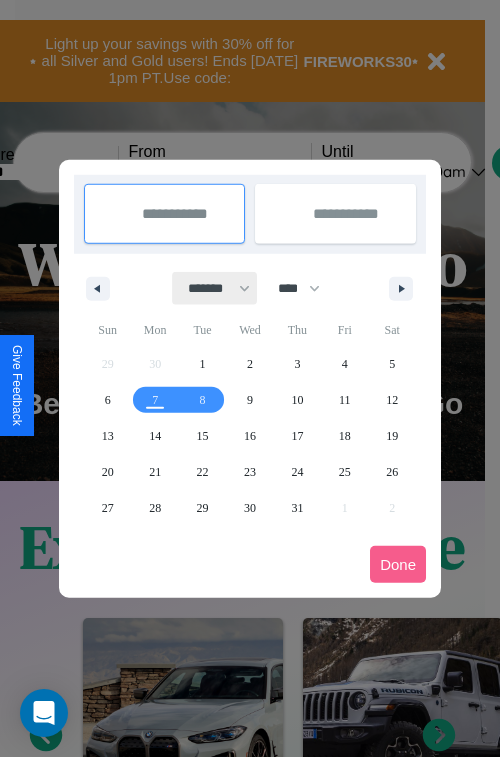 click on "******* ******** ***** ***** *** **** **** ****** ********* ******* ******** ********" at bounding box center [215, 288] 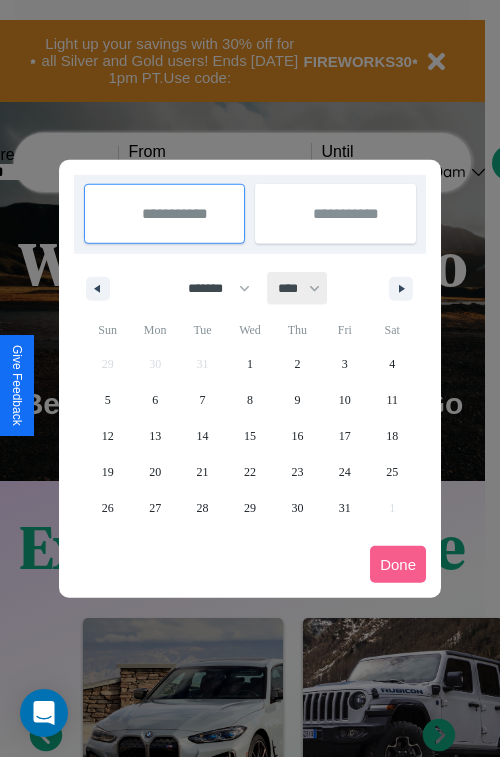 click on "**** **** **** **** **** **** **** **** **** **** **** **** **** **** **** **** **** **** **** **** **** **** **** **** **** **** **** **** **** **** **** **** **** **** **** **** **** **** **** **** **** **** **** **** **** **** **** **** **** **** **** **** **** **** **** **** **** **** **** **** **** **** **** **** **** **** **** **** **** **** **** **** **** **** **** **** **** **** **** **** **** **** **** **** **** **** **** **** **** **** **** **** **** **** **** **** **** **** **** **** **** **** **** **** **** **** **** **** **** **** **** **** **** **** **** **** **** **** **** **** ****" at bounding box center (298, 288) 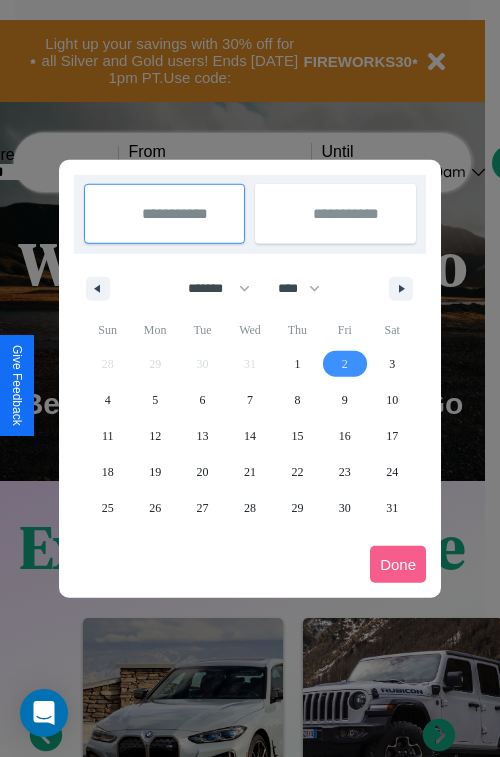 click on "2" at bounding box center (345, 364) 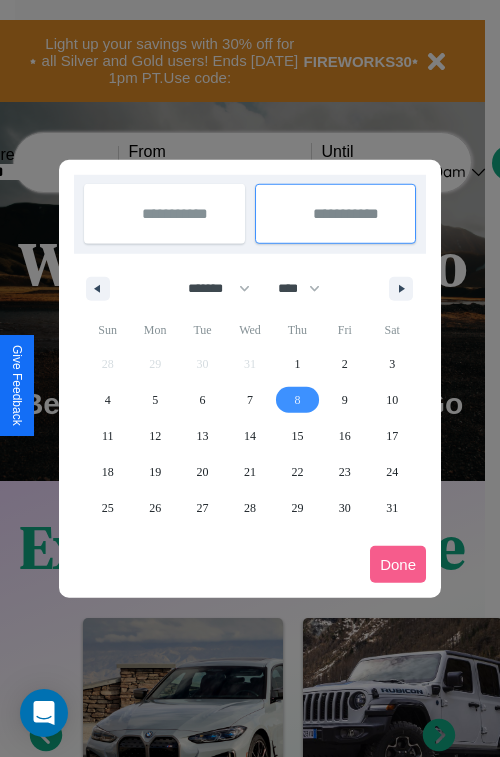 click on "8" at bounding box center (297, 400) 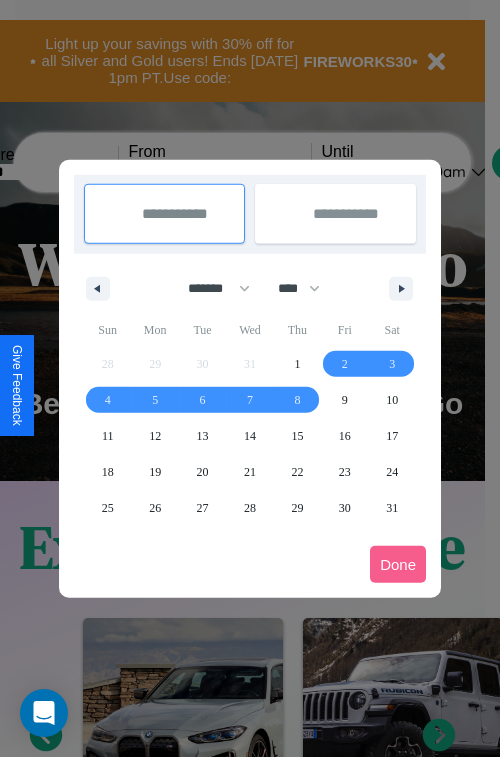 type on "**********" 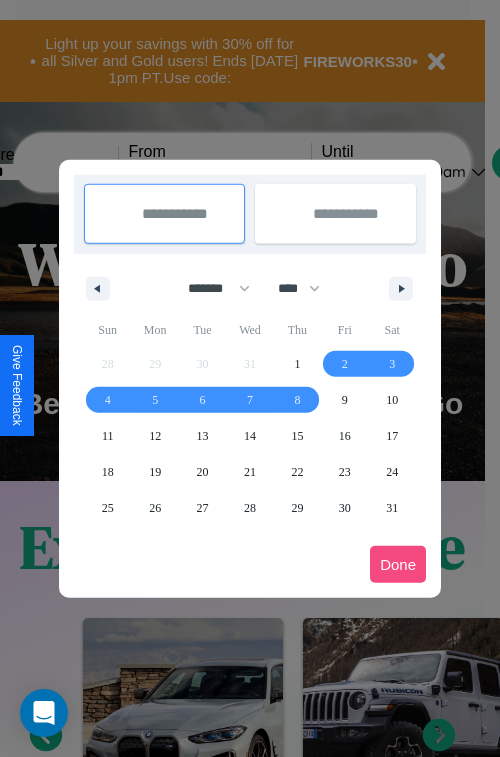 click on "Done" at bounding box center [398, 564] 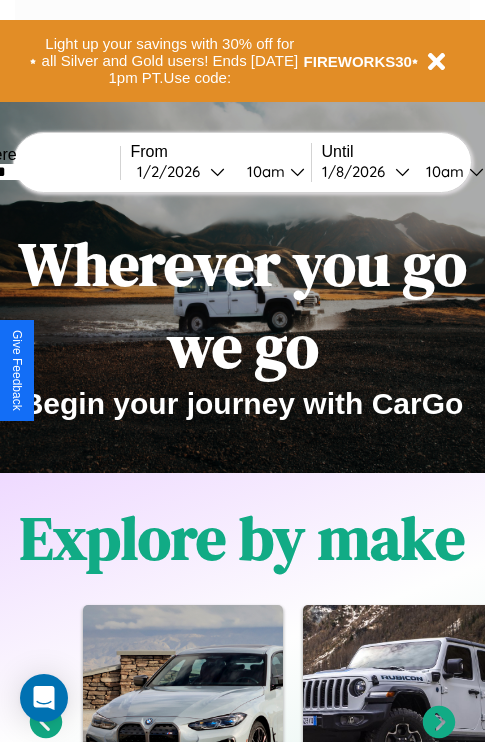 scroll, scrollTop: 0, scrollLeft: 66, axis: horizontal 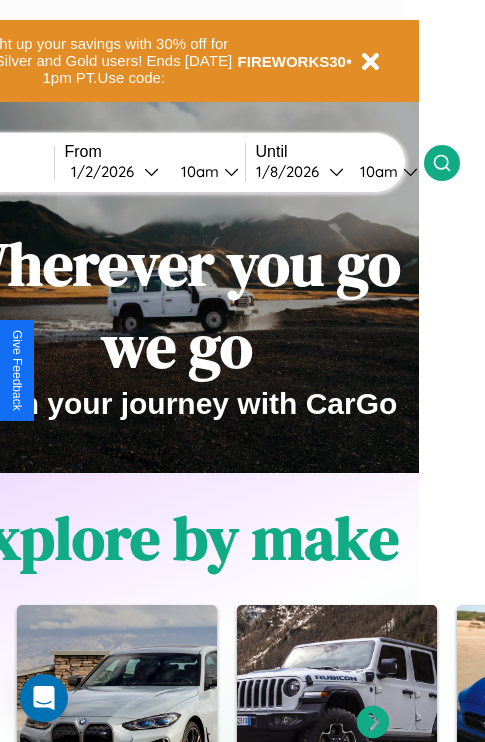 click 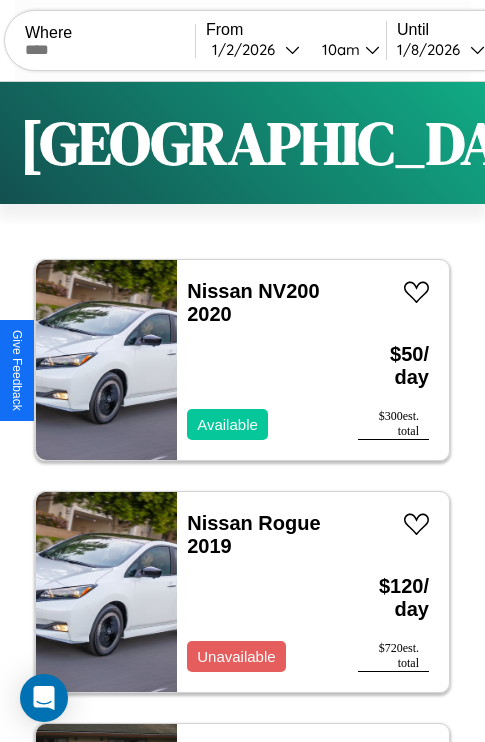 scroll, scrollTop: 95, scrollLeft: 0, axis: vertical 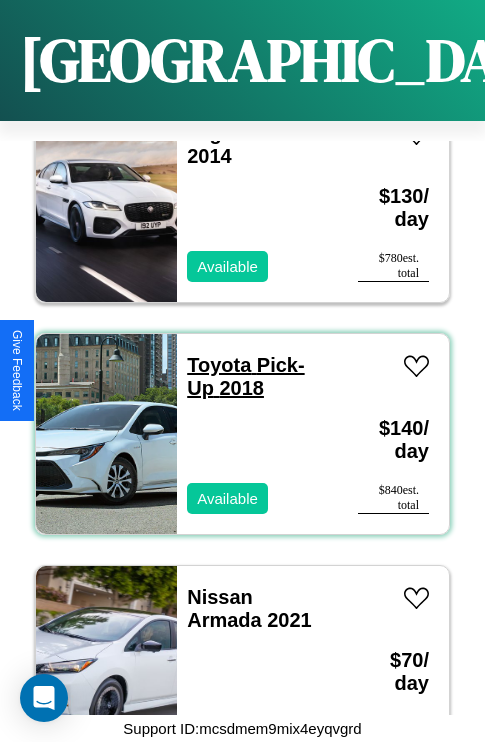 click on "Toyota   Pick-Up   2018" at bounding box center (245, 376) 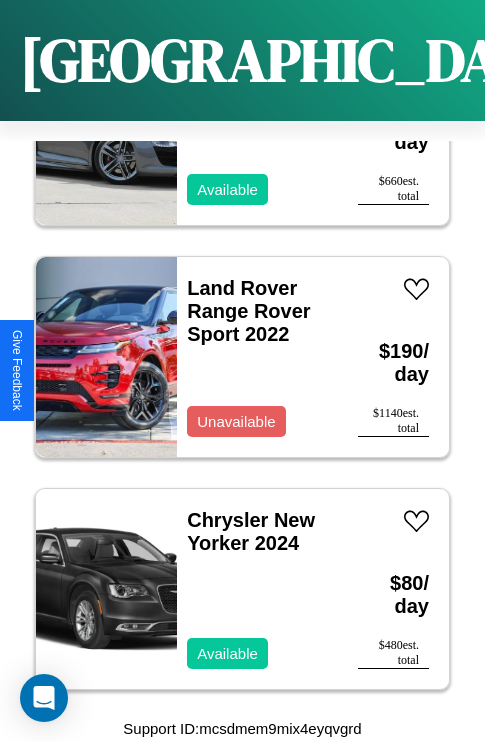 scroll, scrollTop: 6107, scrollLeft: 0, axis: vertical 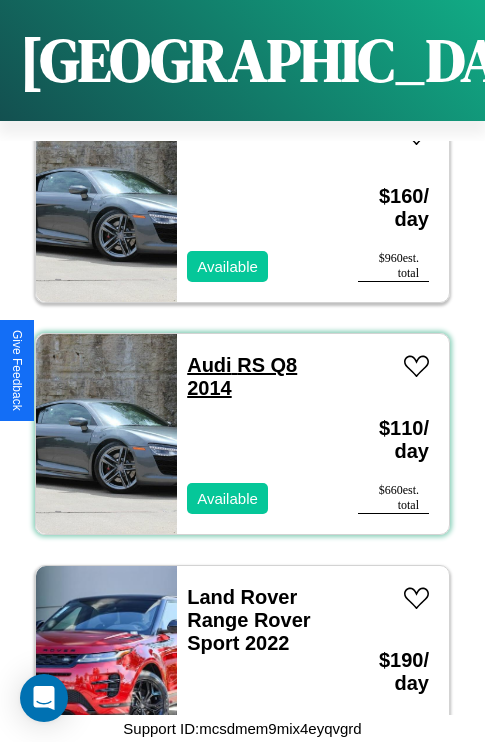 click on "Audi   RS Q8   2014" at bounding box center (242, 376) 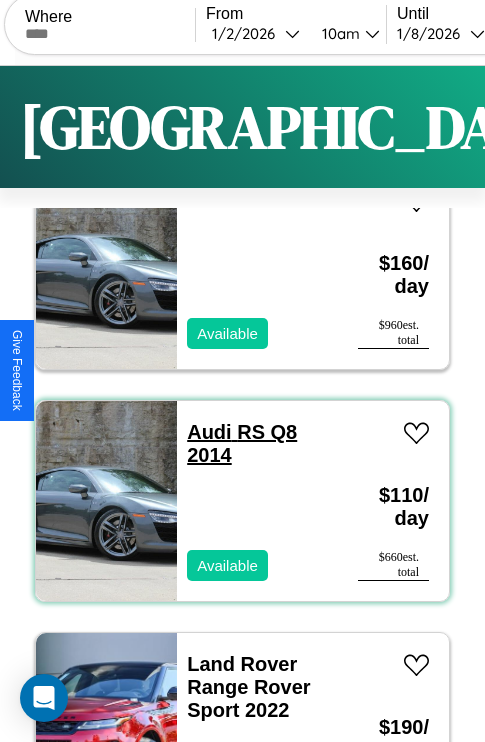 scroll, scrollTop: 0, scrollLeft: 0, axis: both 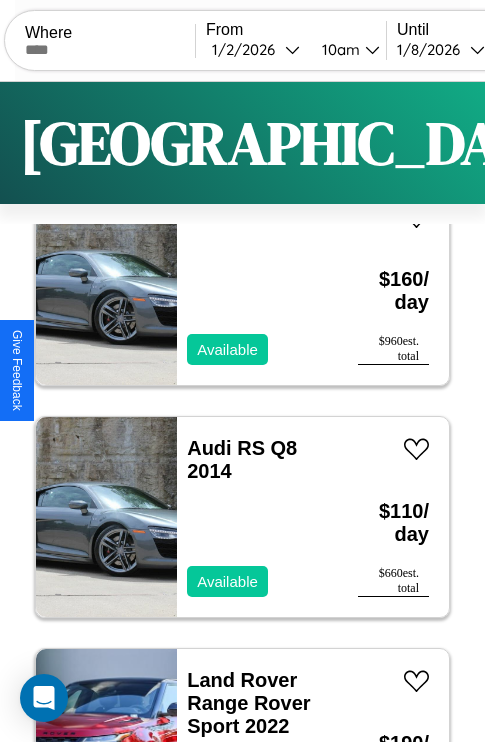 click on "Filters" at bounding box center (640, 143) 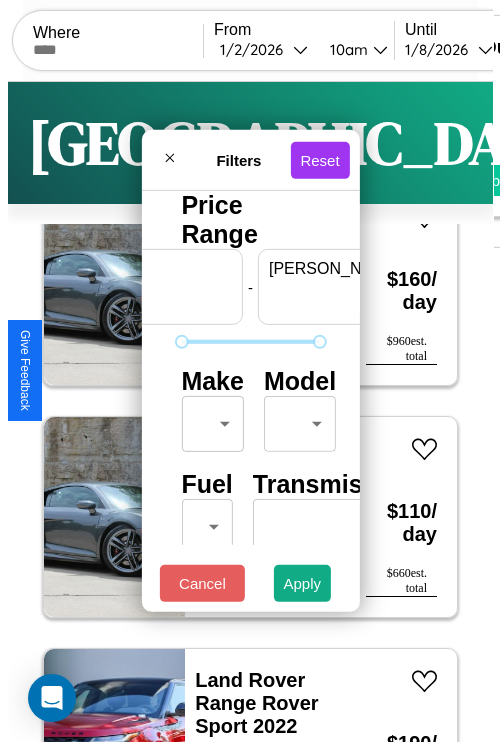 scroll, scrollTop: 0, scrollLeft: 124, axis: horizontal 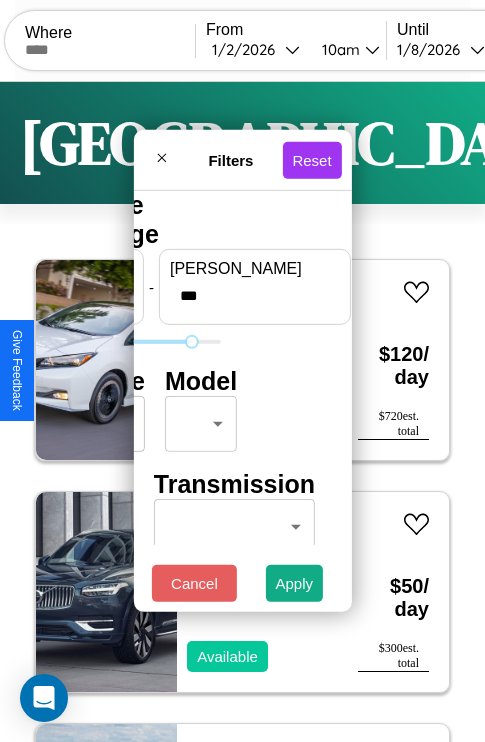 type on "***" 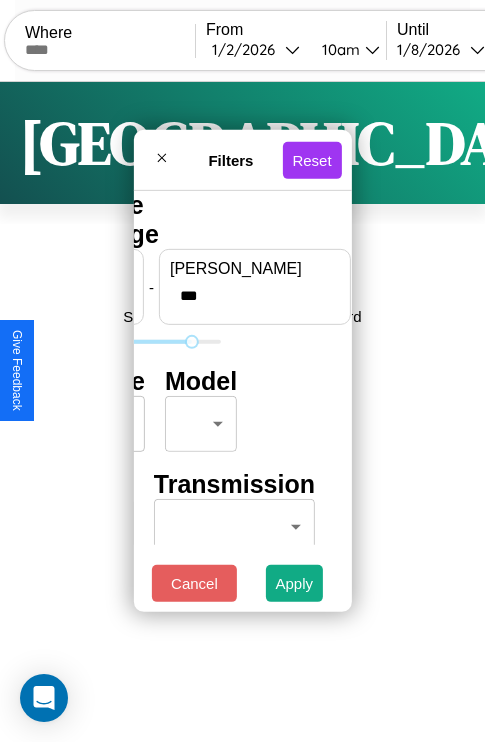 scroll, scrollTop: 0, scrollLeft: 0, axis: both 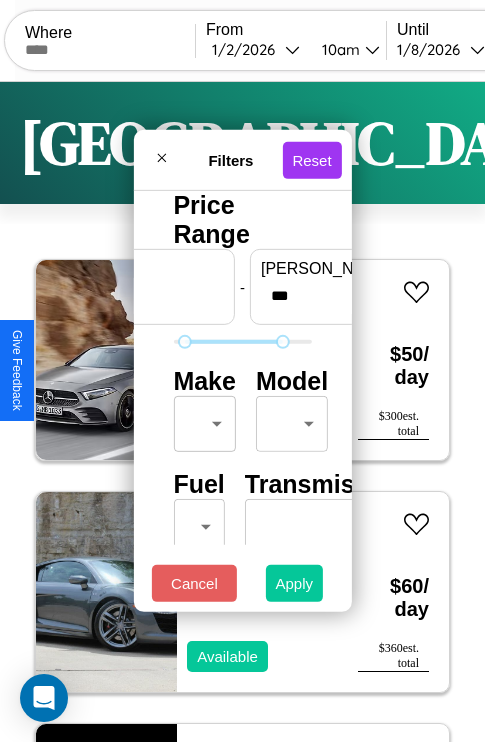 type on "**" 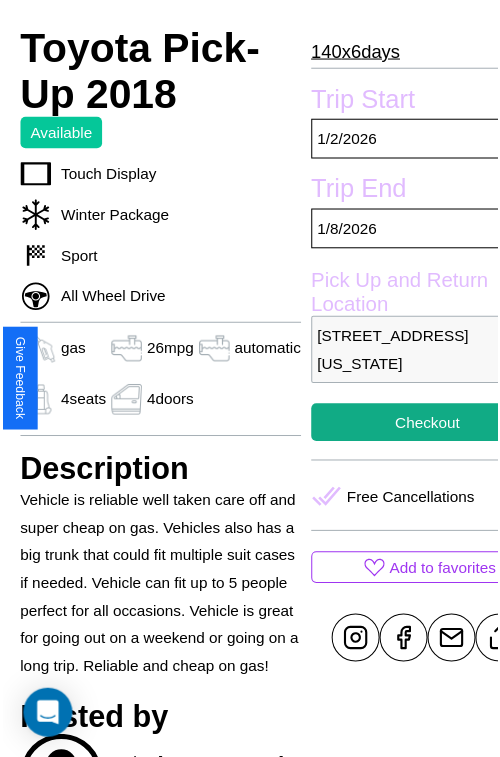 scroll, scrollTop: 550, scrollLeft: 84, axis: both 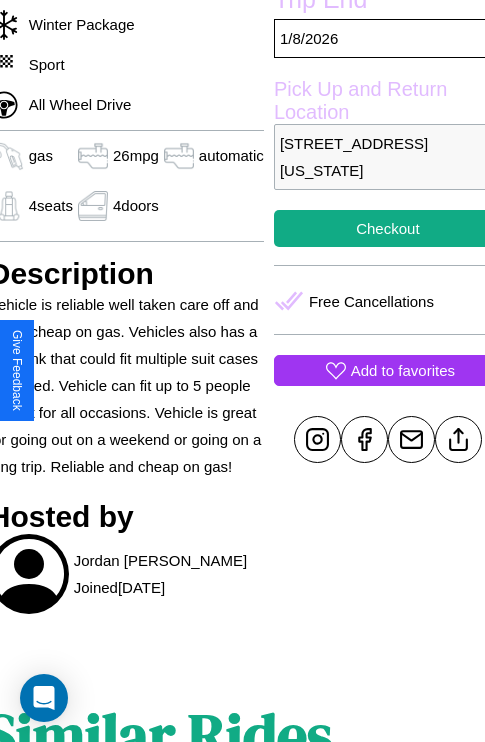click on "Add to favorites" at bounding box center (403, 370) 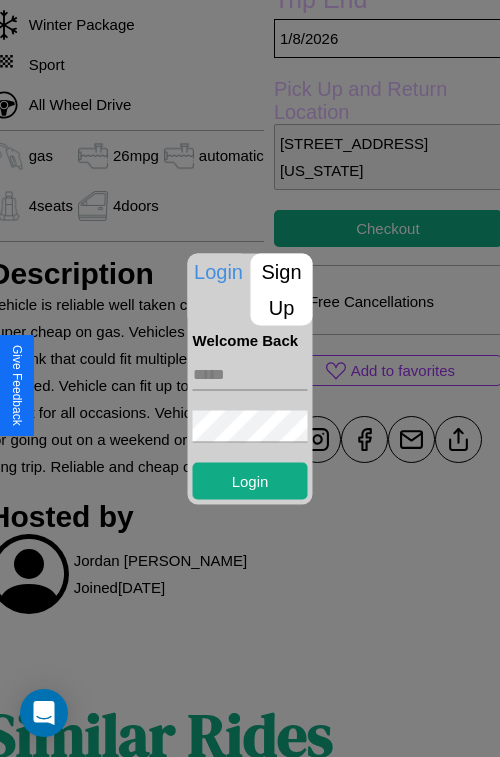 click on "Sign Up" at bounding box center (282, 289) 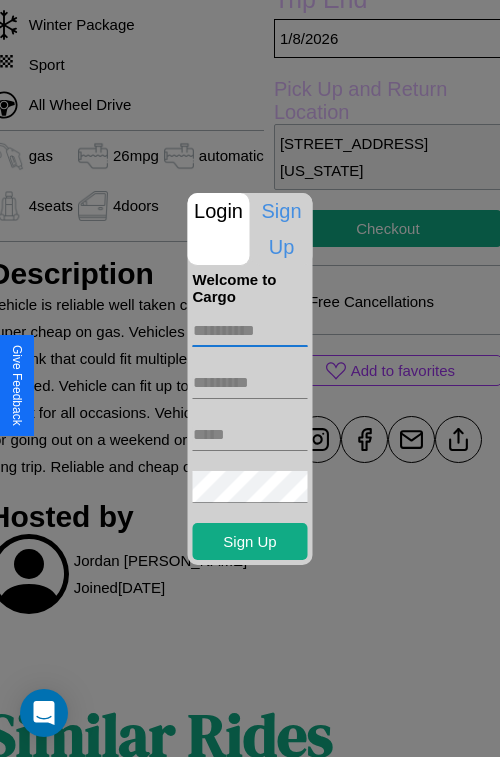 click at bounding box center [250, 331] 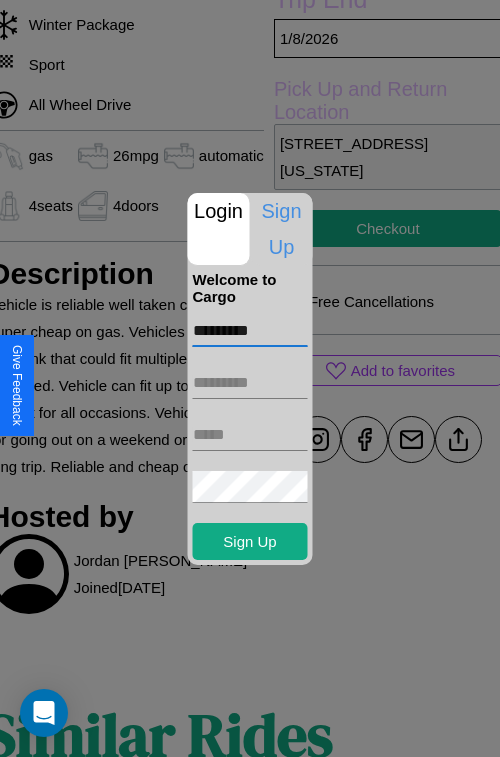 type on "*********" 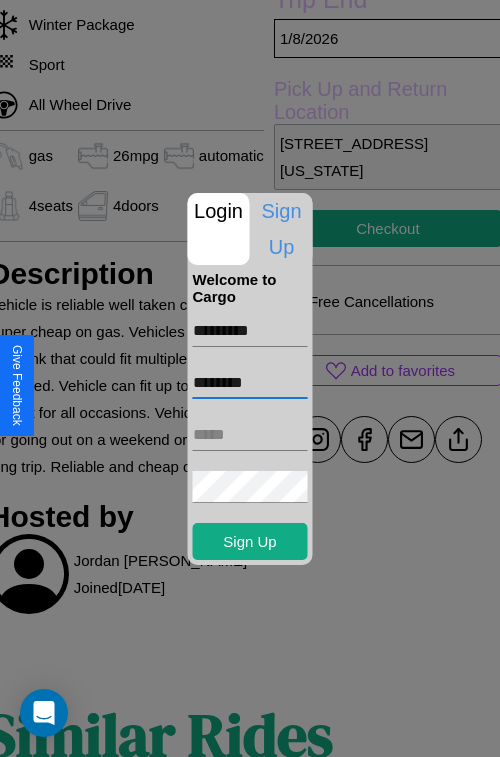 type on "********" 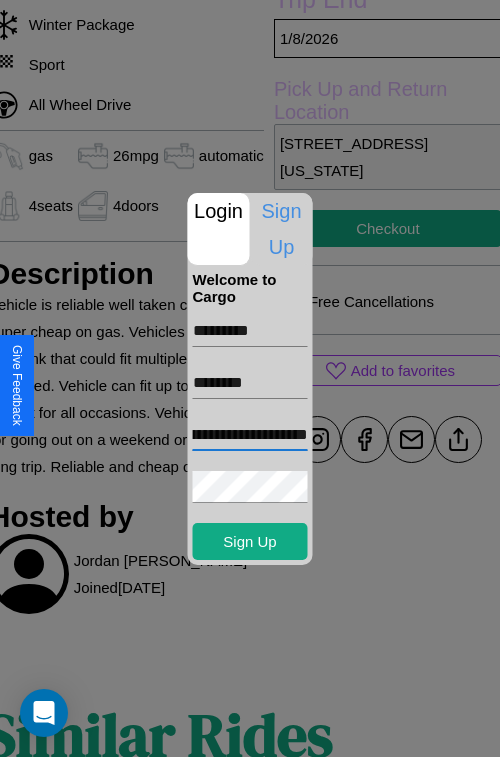 scroll, scrollTop: 0, scrollLeft: 113, axis: horizontal 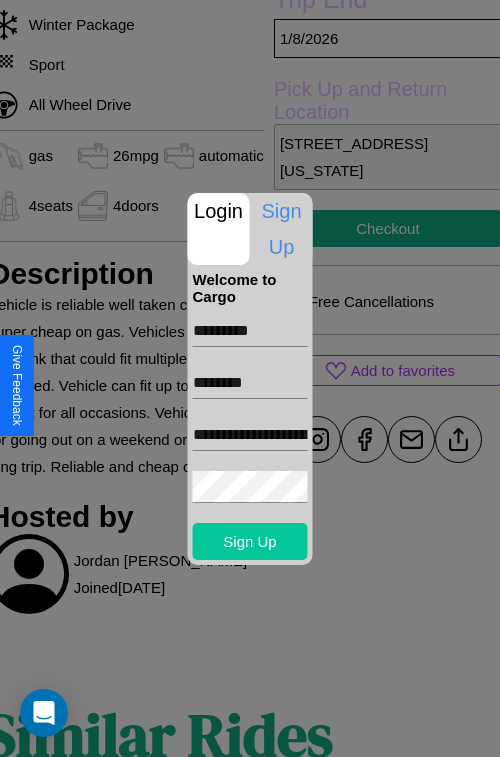 click on "Sign Up" at bounding box center [250, 541] 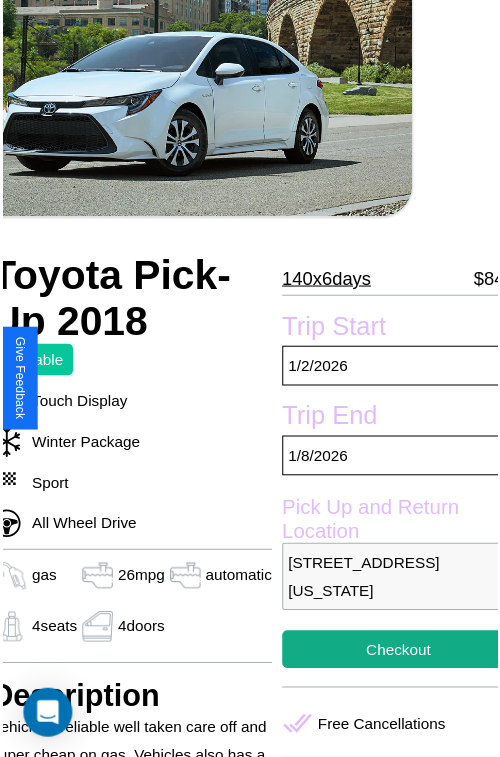 scroll, scrollTop: 130, scrollLeft: 84, axis: both 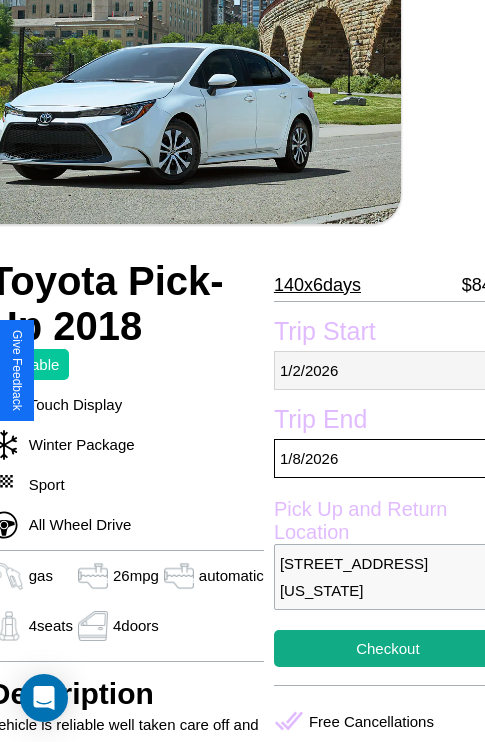 click on "[DATE]" at bounding box center [388, 370] 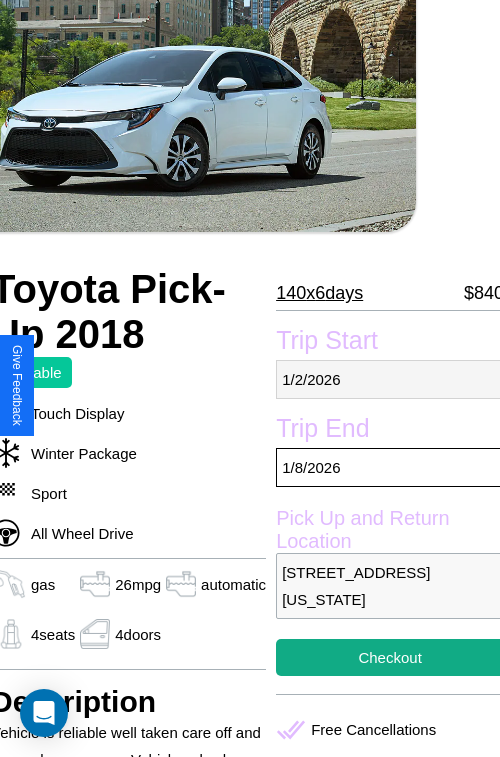select on "*" 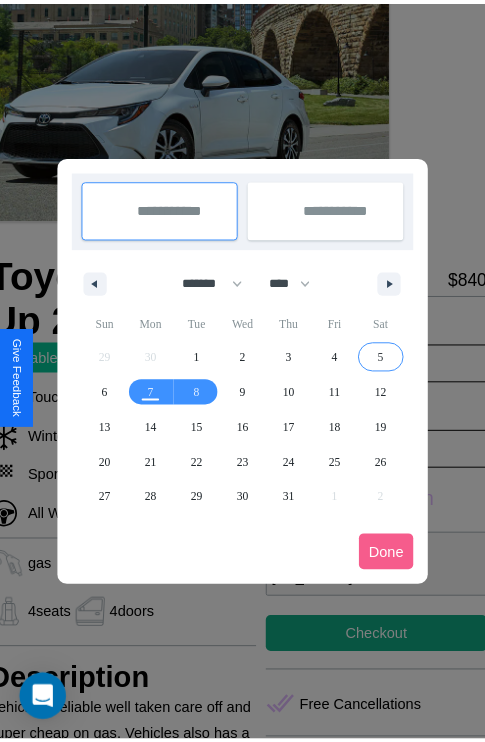 scroll, scrollTop: 0, scrollLeft: 84, axis: horizontal 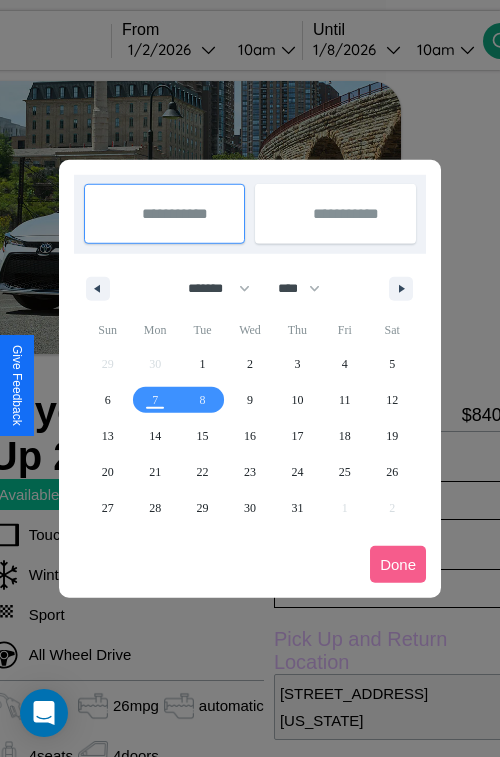 click at bounding box center [250, 378] 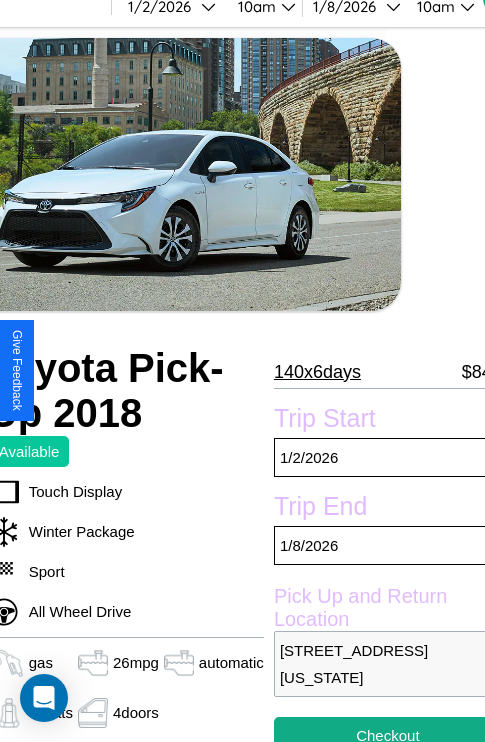 scroll, scrollTop: 44, scrollLeft: 84, axis: both 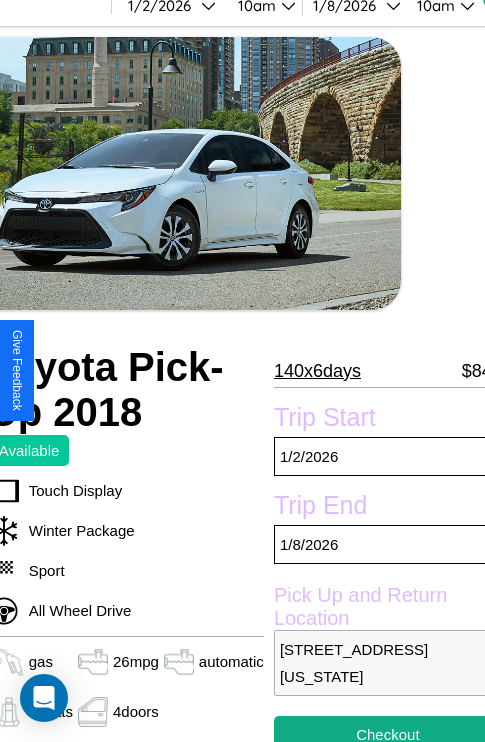 click on "140  x  6  days" at bounding box center (317, 371) 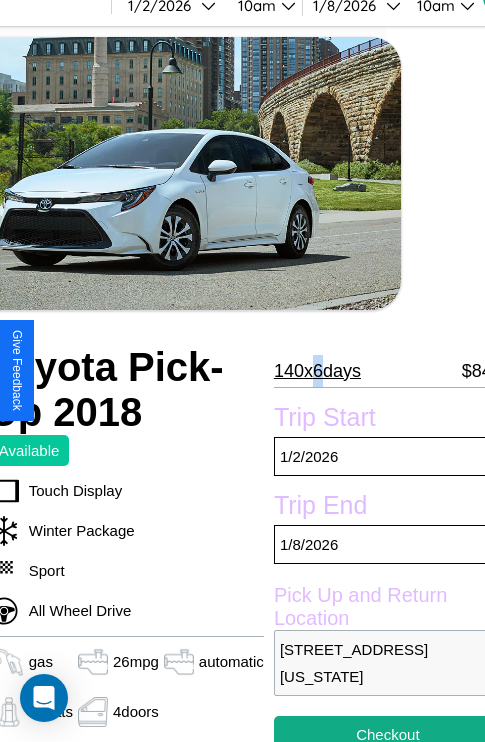 click on "140  x  6  days" at bounding box center [317, 371] 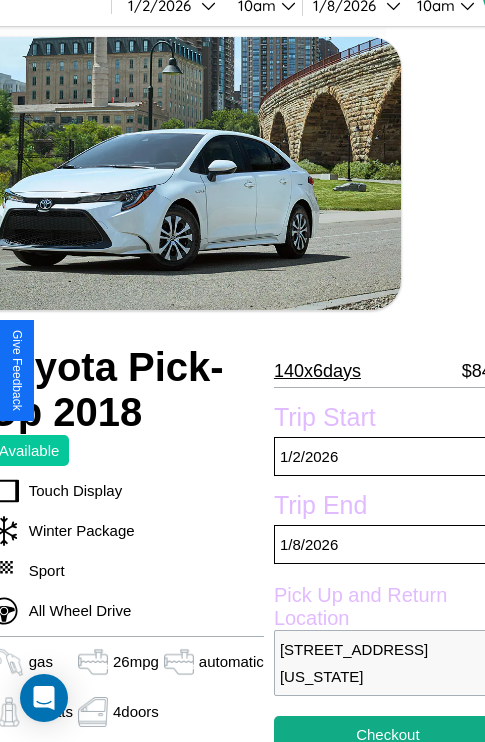 click on "140  x  6  days" at bounding box center [317, 371] 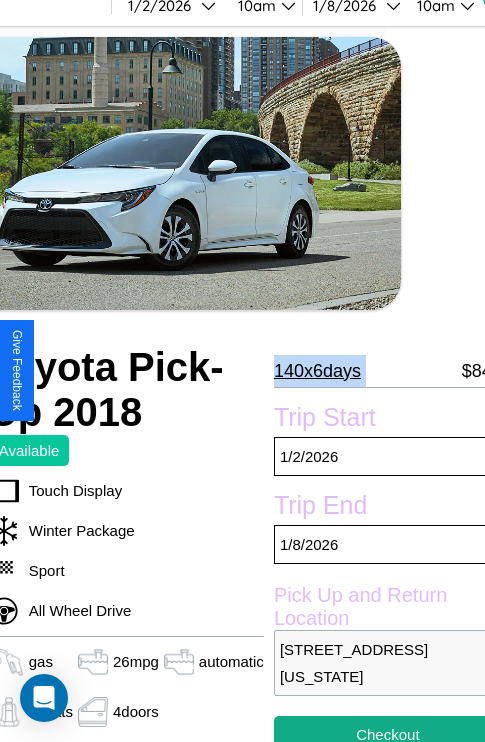 click on "140  x  6  days" at bounding box center [317, 371] 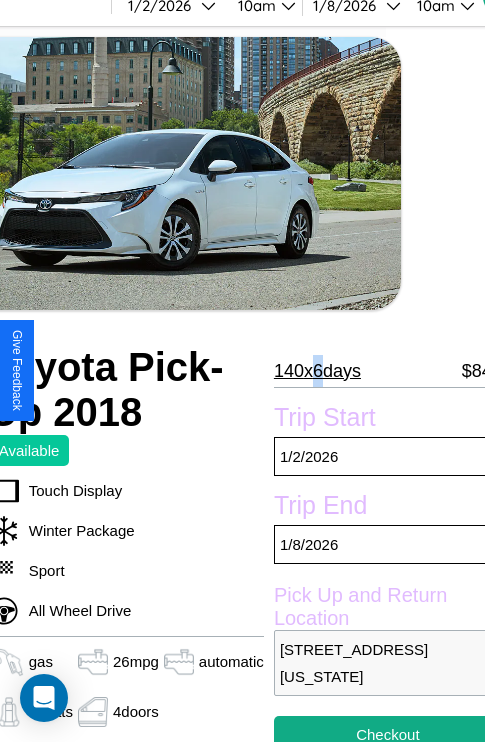 click on "140  x  6  days" at bounding box center [317, 371] 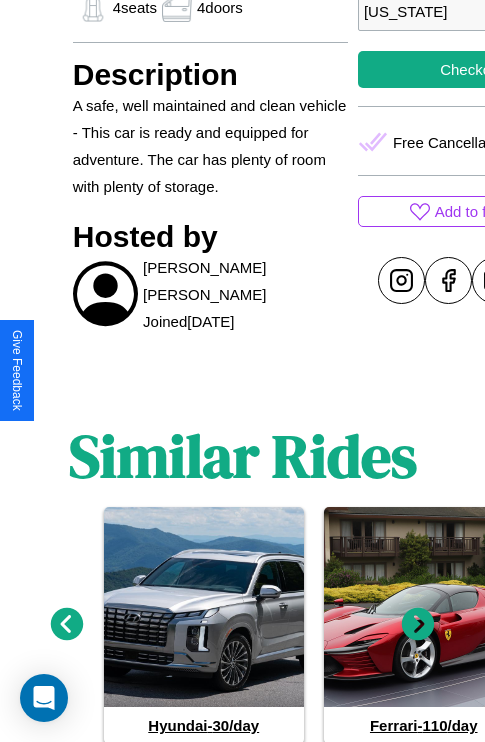 scroll, scrollTop: 827, scrollLeft: 0, axis: vertical 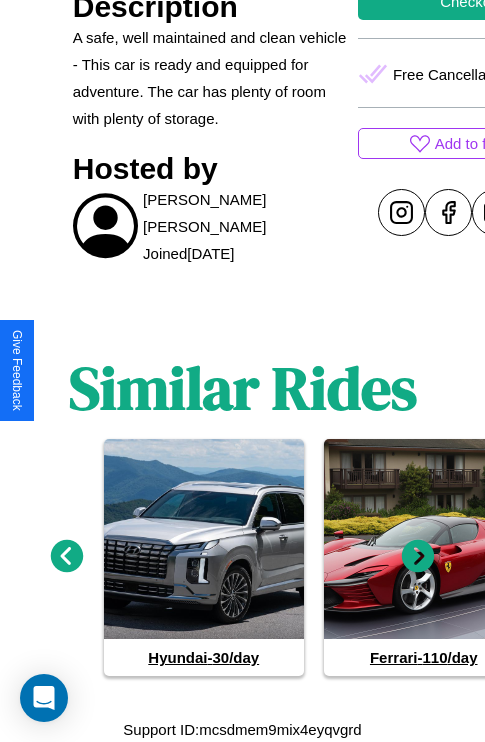 click 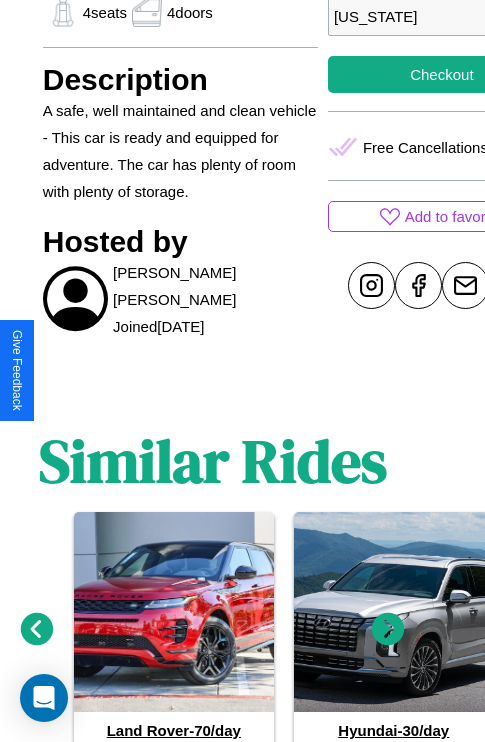 scroll, scrollTop: 669, scrollLeft: 64, axis: both 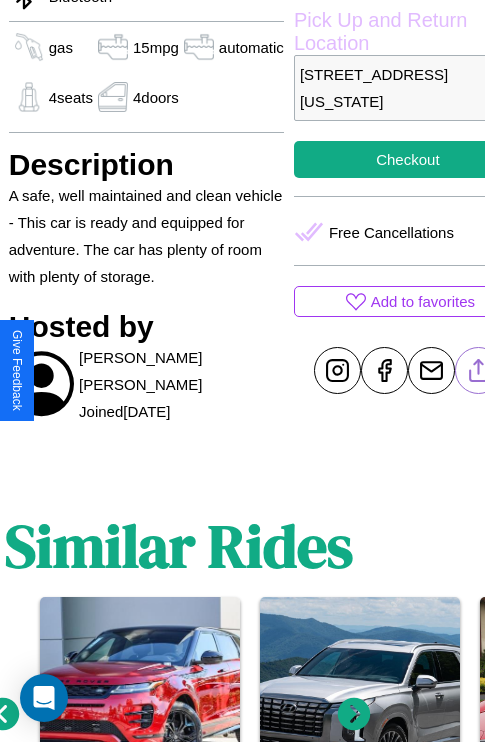 click 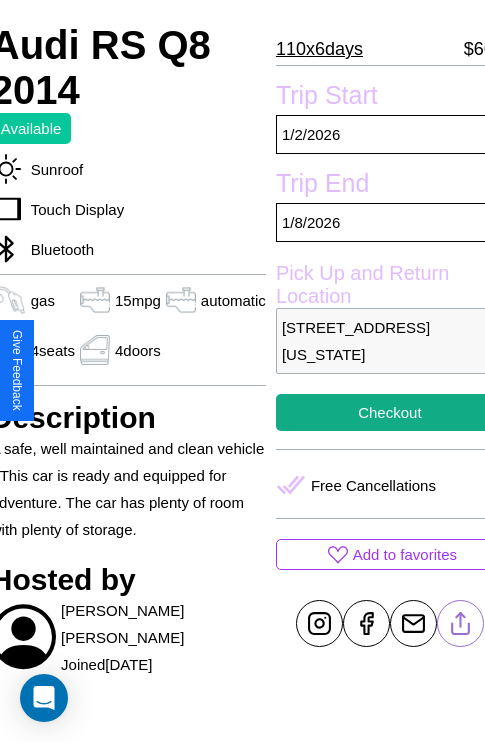 scroll, scrollTop: 386, scrollLeft: 84, axis: both 